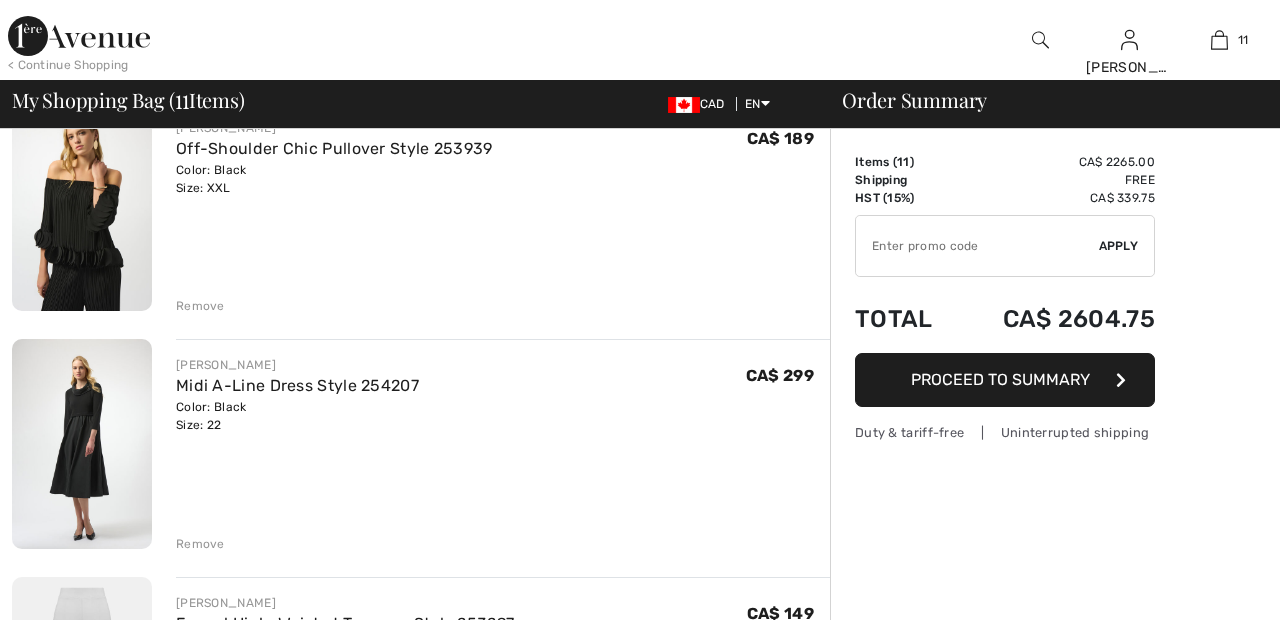 scroll, scrollTop: 0, scrollLeft: 0, axis: both 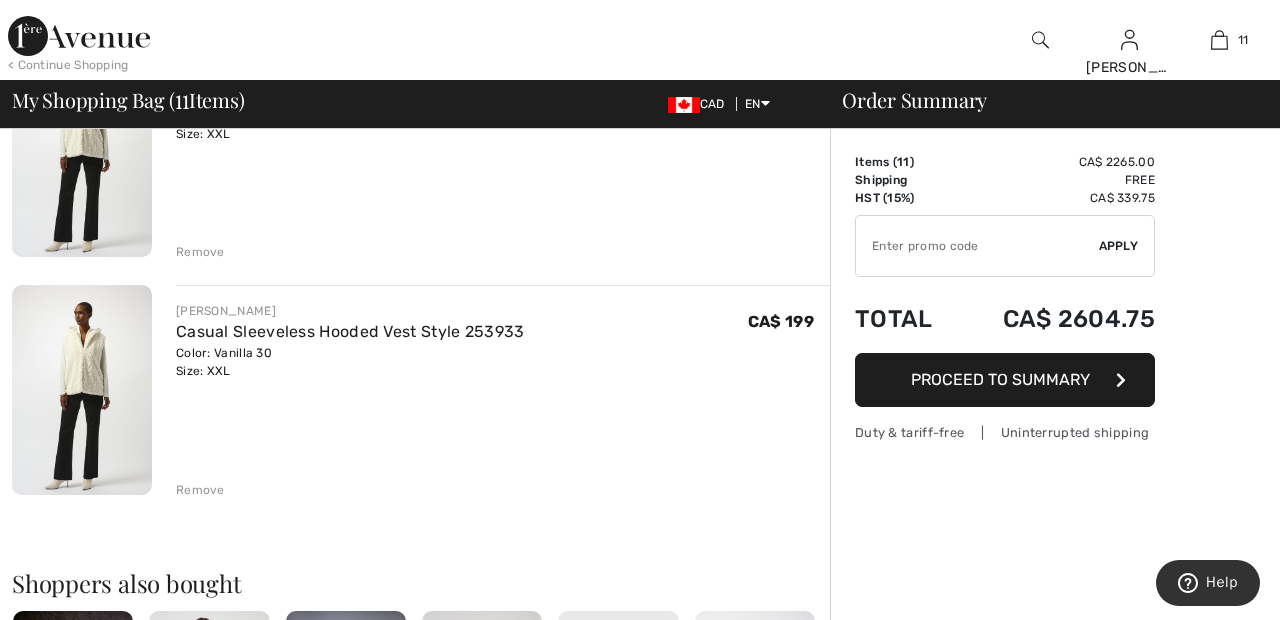 click on "Remove" at bounding box center (200, 490) 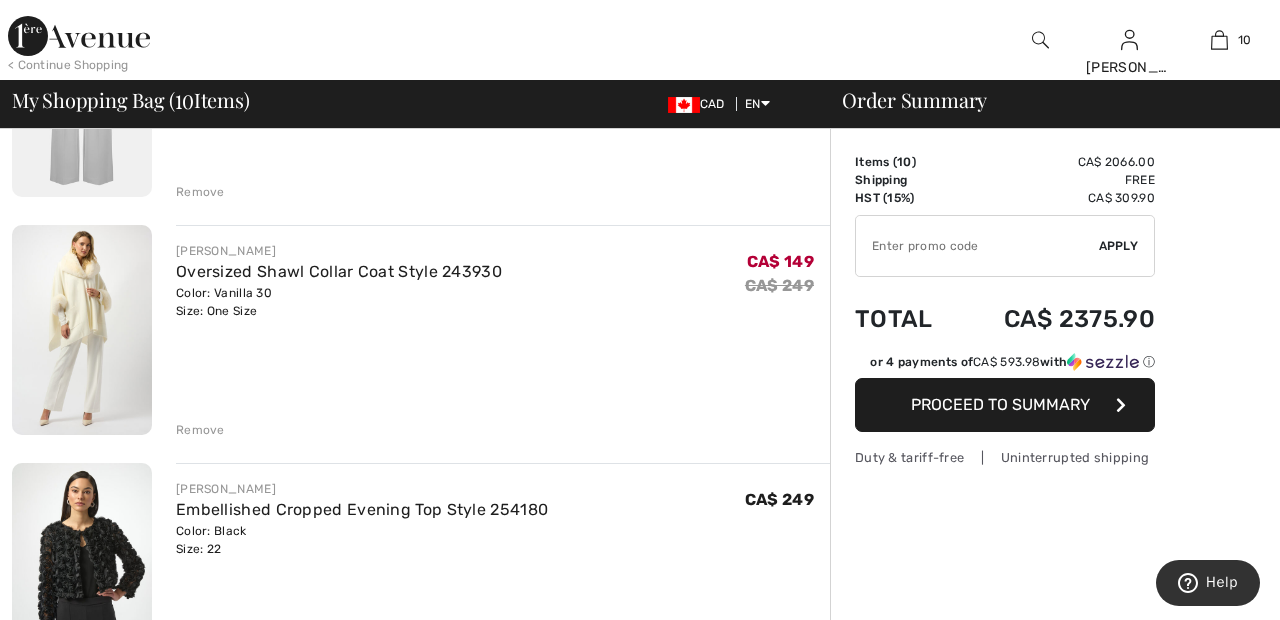 scroll, scrollTop: 1008, scrollLeft: 0, axis: vertical 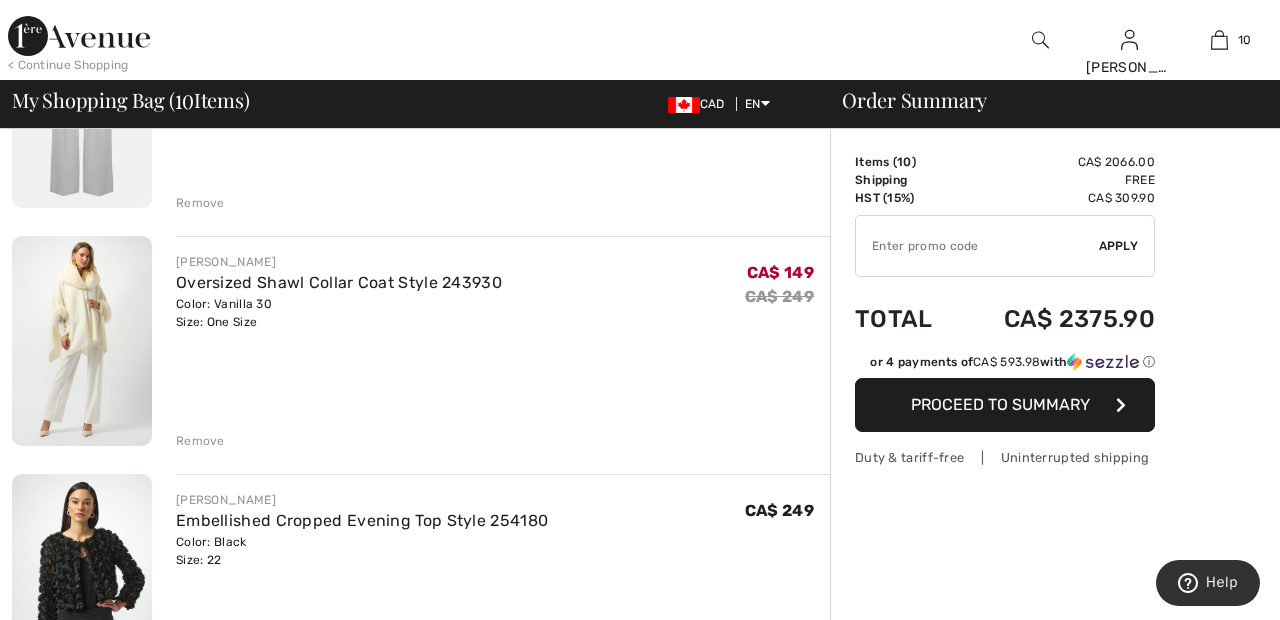 click on "Remove" at bounding box center (200, 441) 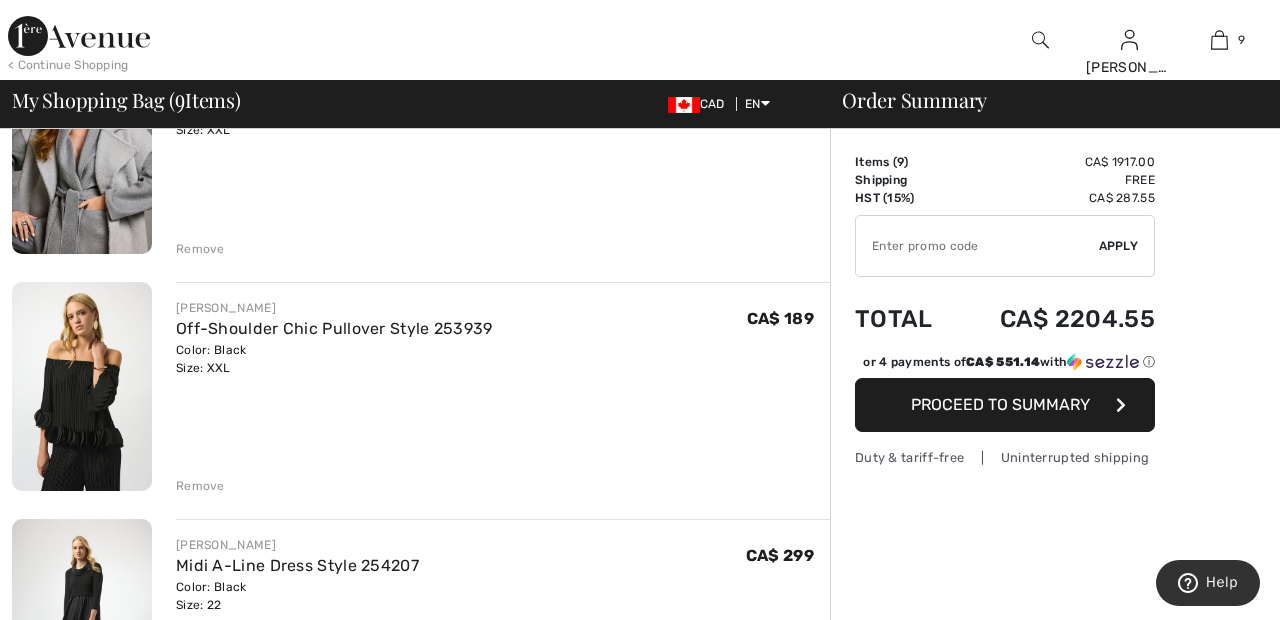 scroll, scrollTop: 251, scrollLeft: 0, axis: vertical 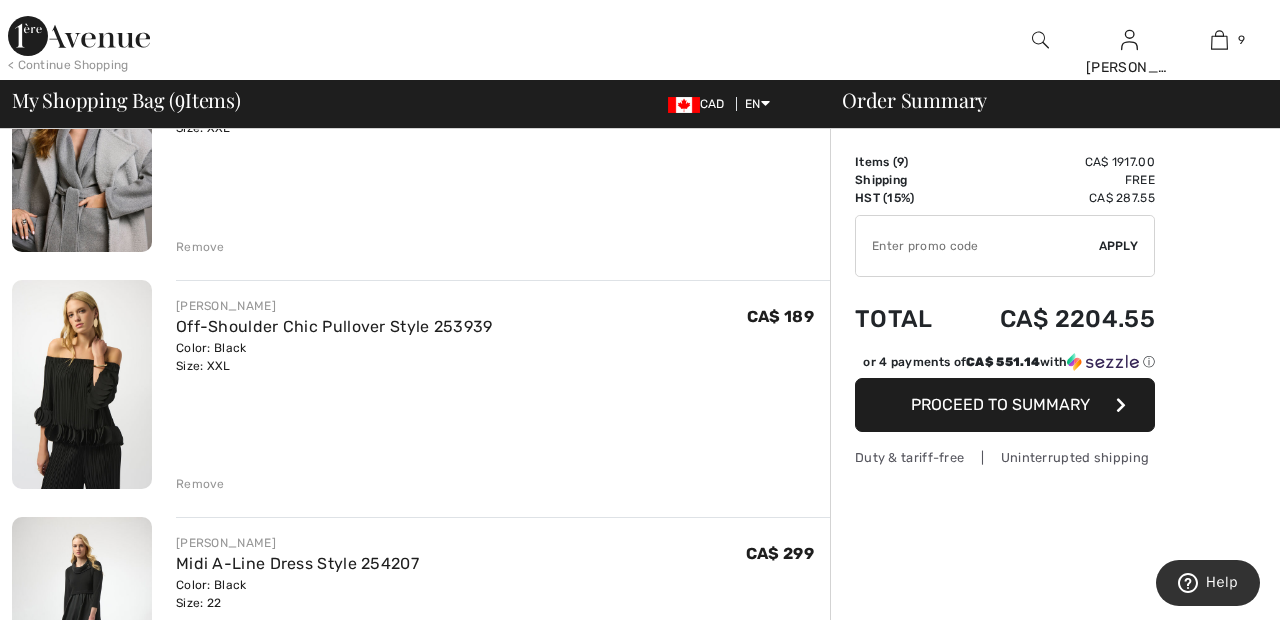 click on "Remove" at bounding box center (200, 484) 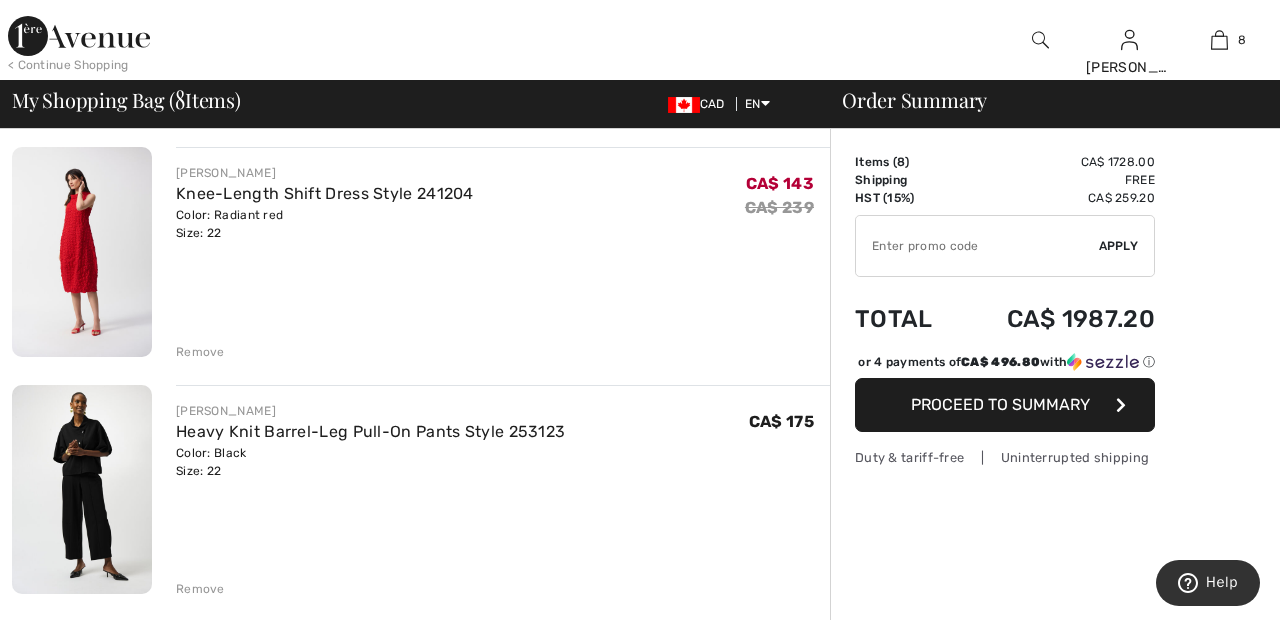 scroll, scrollTop: 1098, scrollLeft: 0, axis: vertical 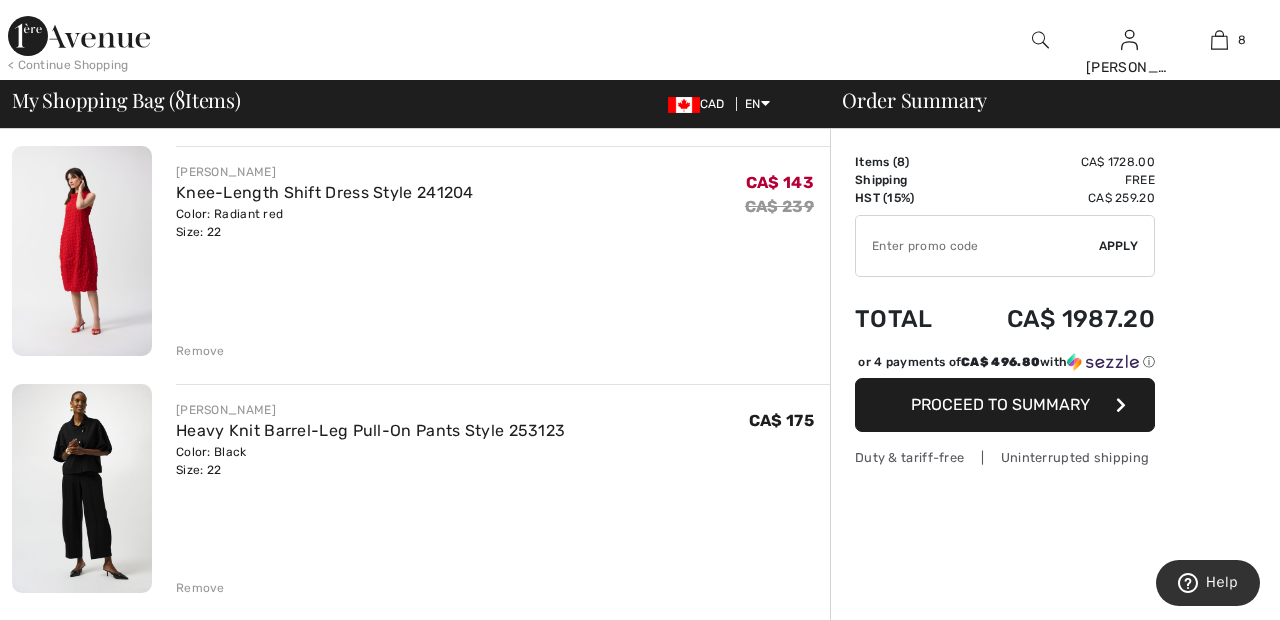 click on "Remove" at bounding box center (200, 351) 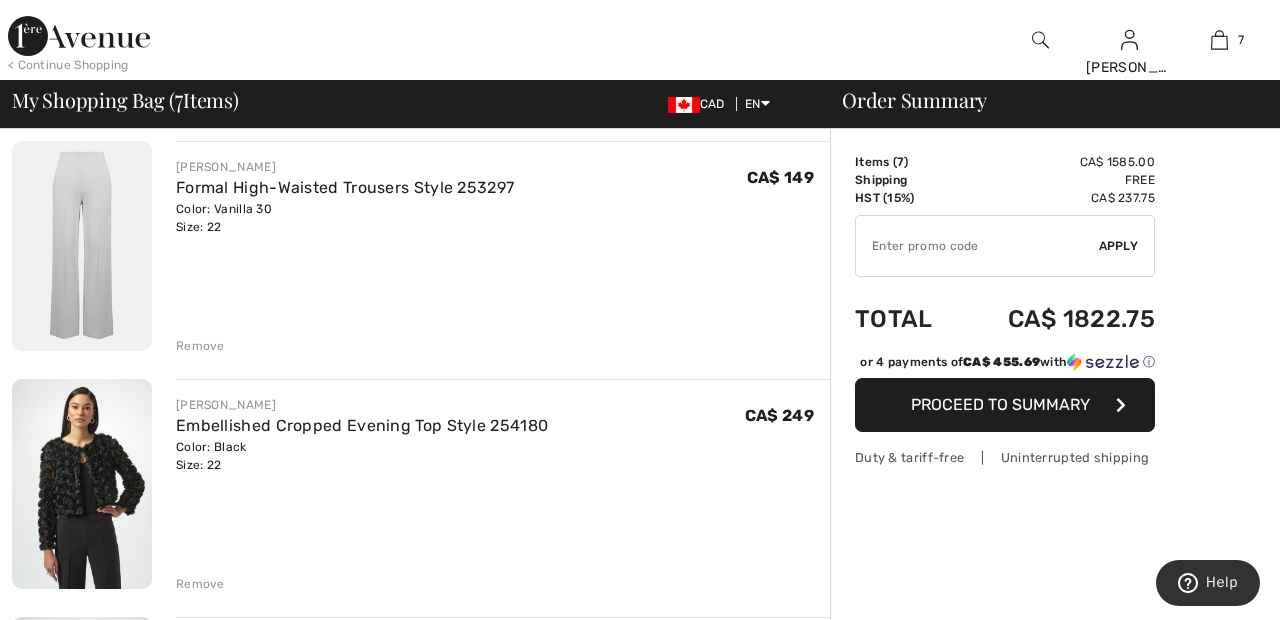 scroll, scrollTop: 608, scrollLeft: 0, axis: vertical 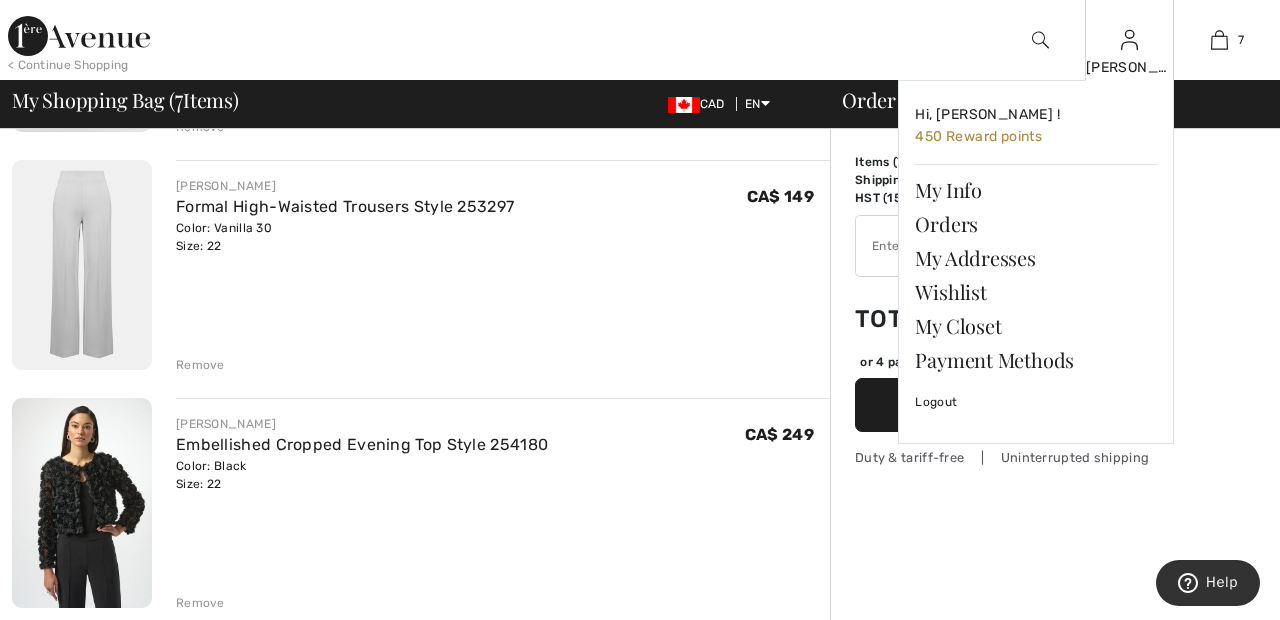 click at bounding box center [1129, 40] 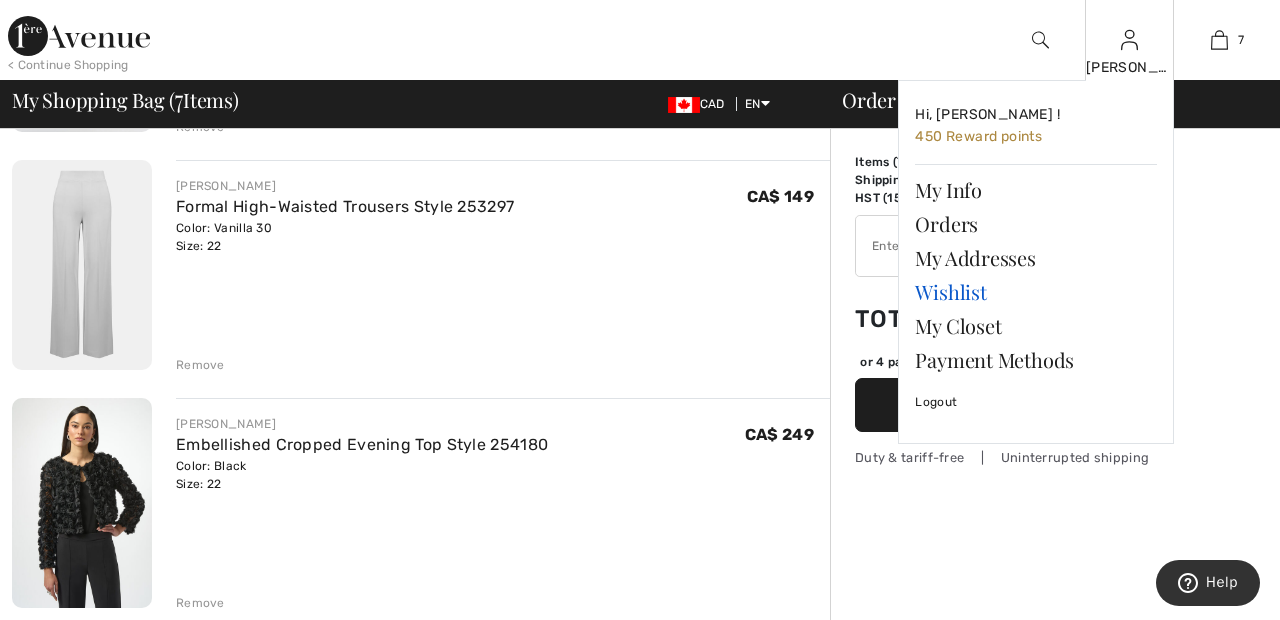 click on "Wishlist" at bounding box center [1036, 292] 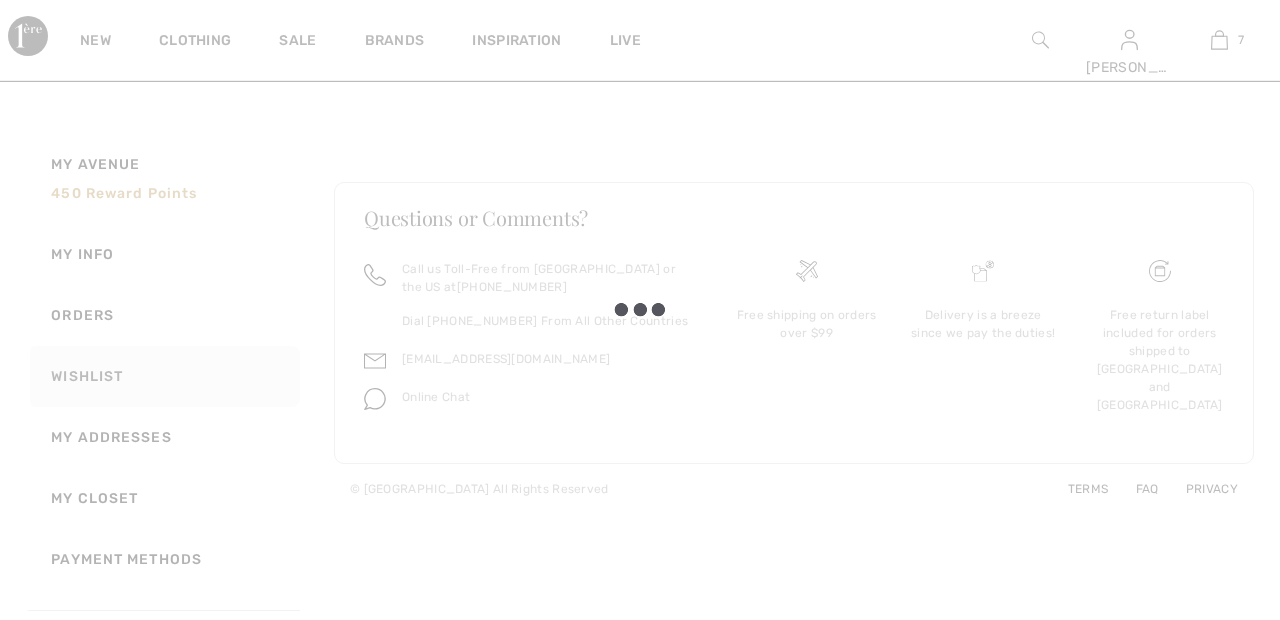 scroll, scrollTop: 89, scrollLeft: 0, axis: vertical 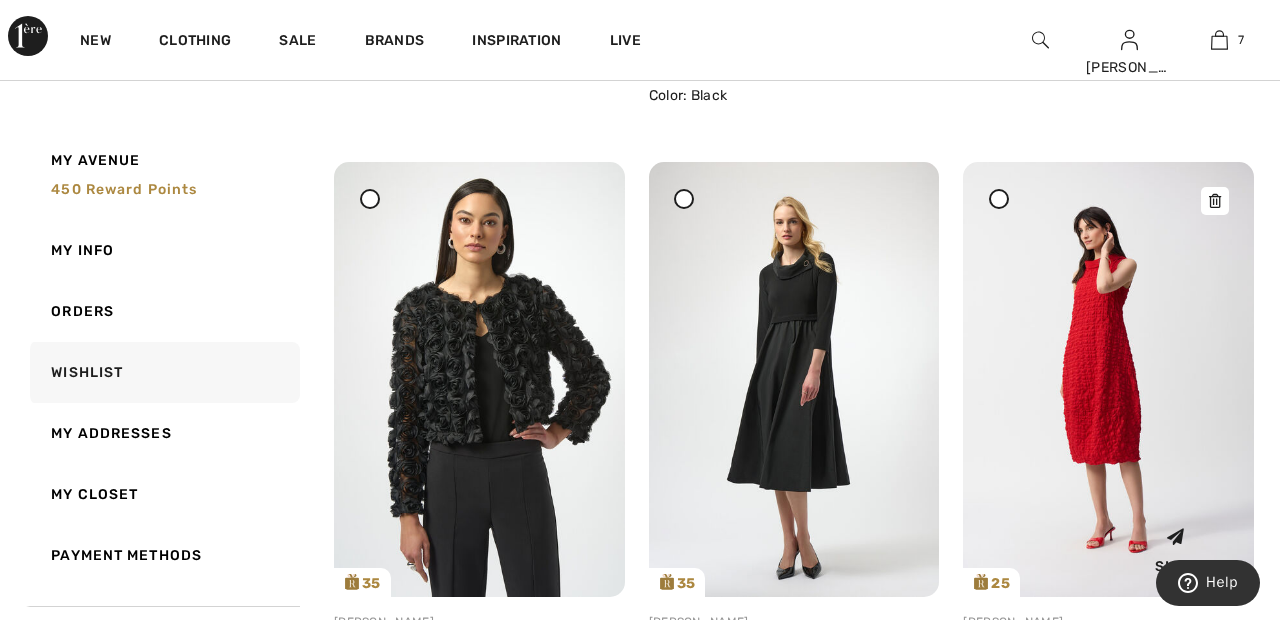 click at bounding box center (1108, 379) 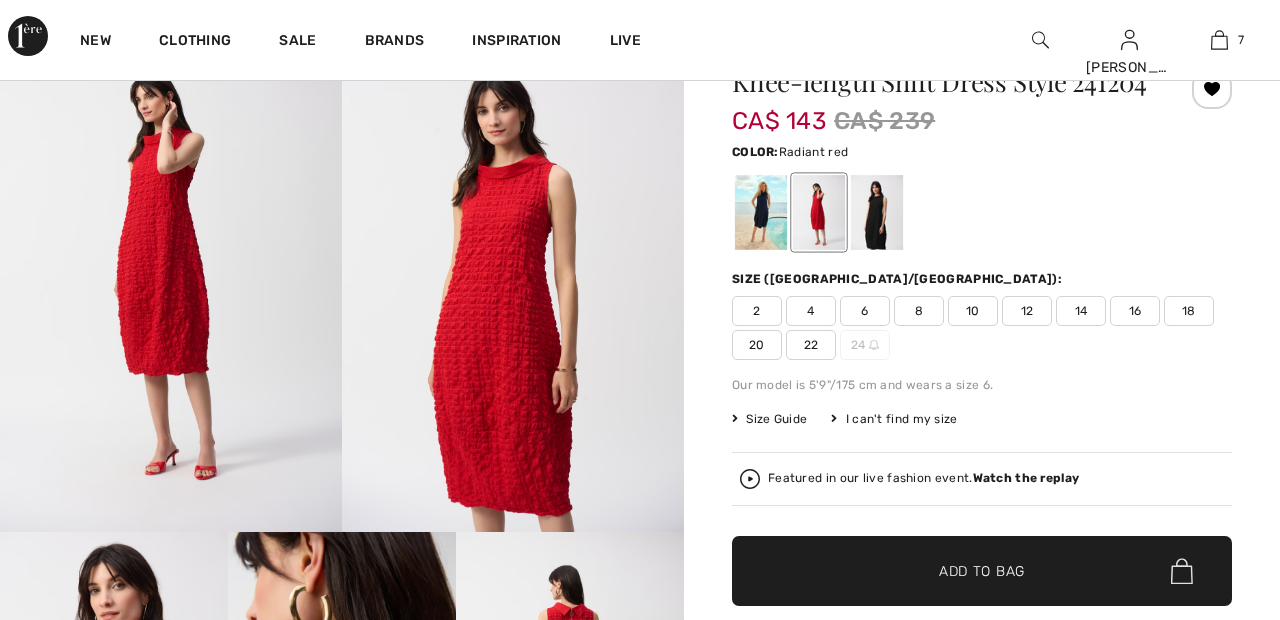 scroll, scrollTop: 100, scrollLeft: 0, axis: vertical 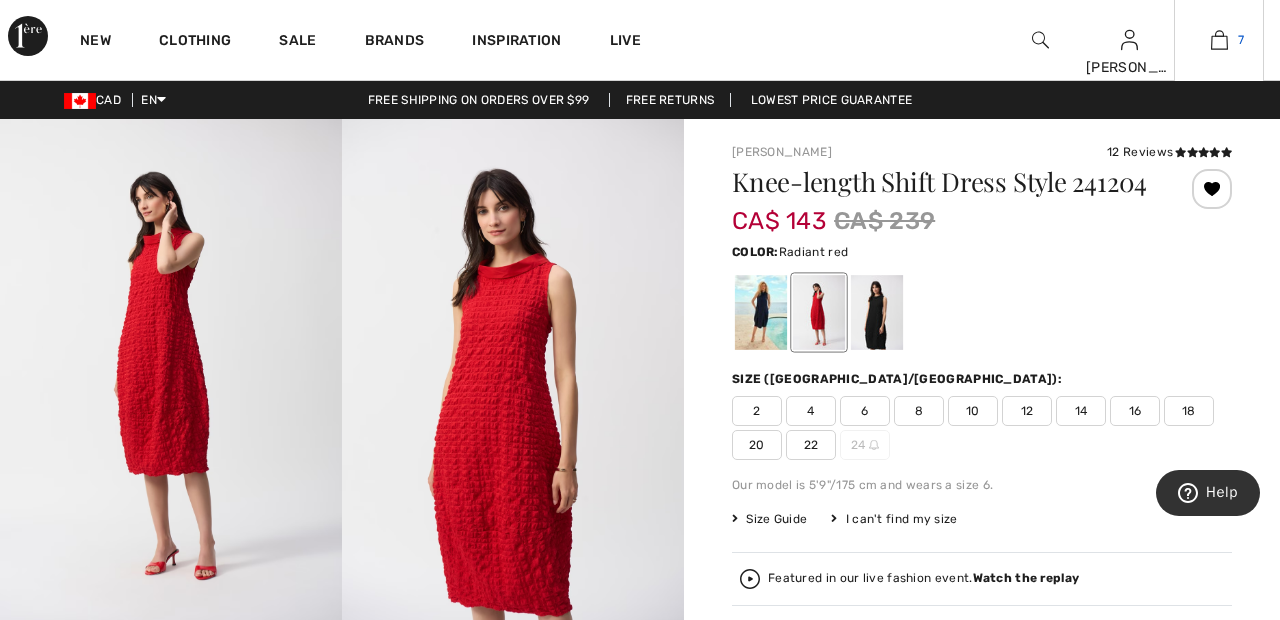 click at bounding box center (1219, 40) 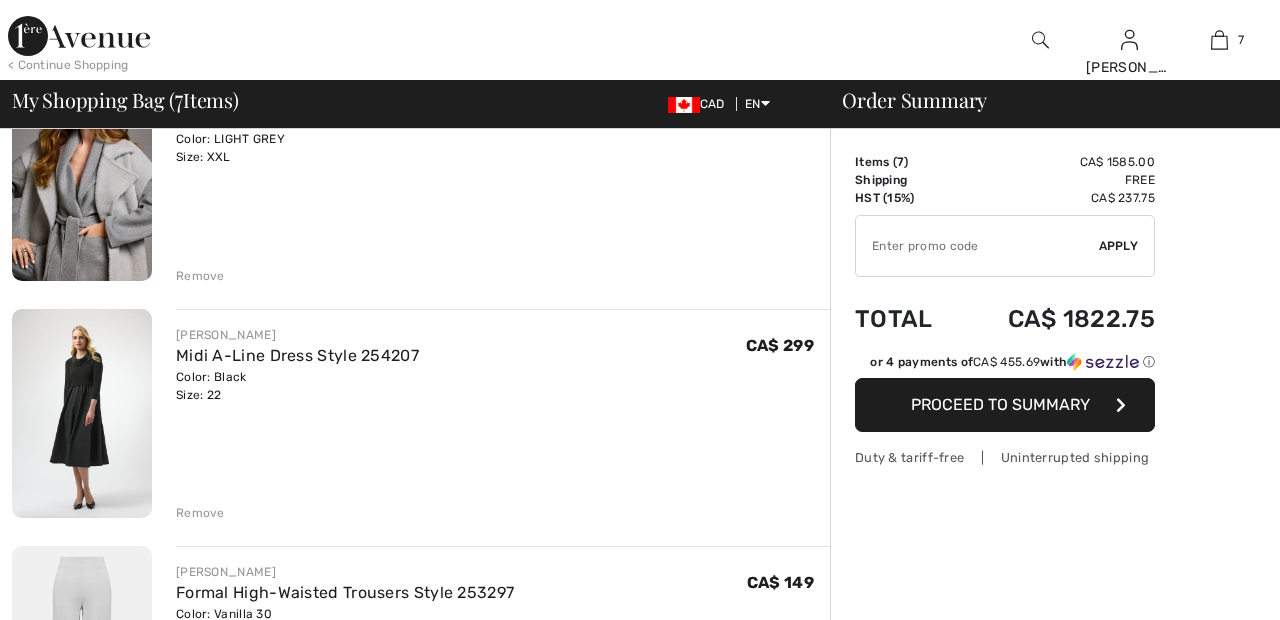 scroll, scrollTop: 306, scrollLeft: 0, axis: vertical 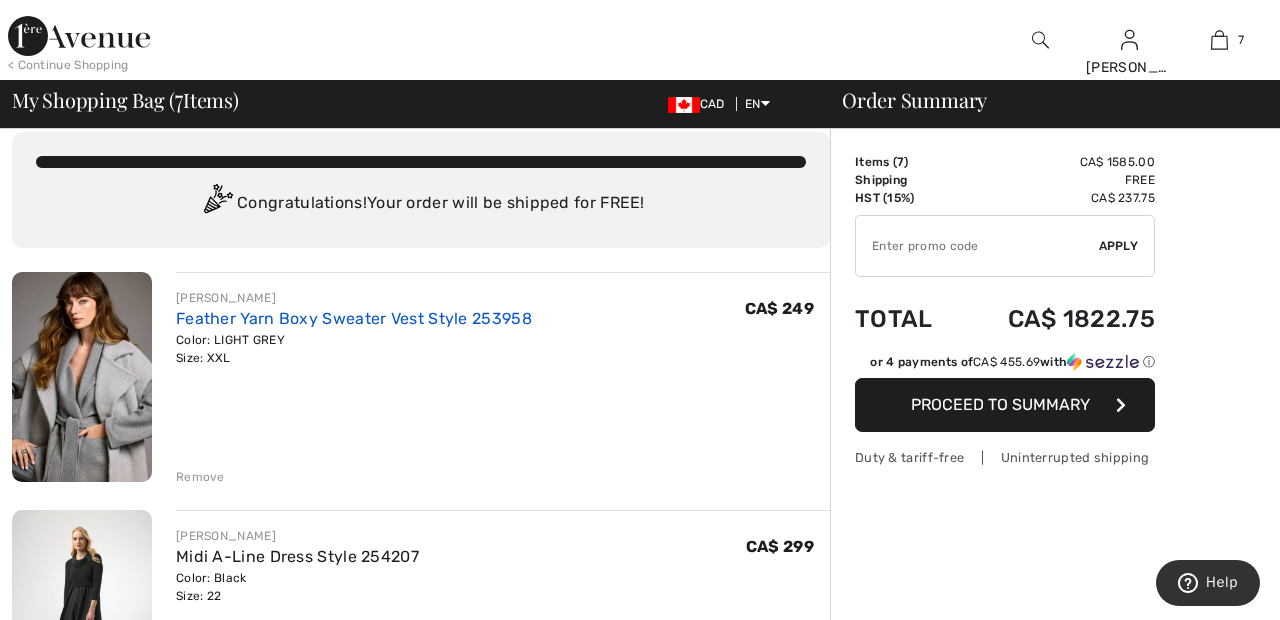 click on "Feather Yarn Boxy Sweater Vest Style 253958" at bounding box center [354, 318] 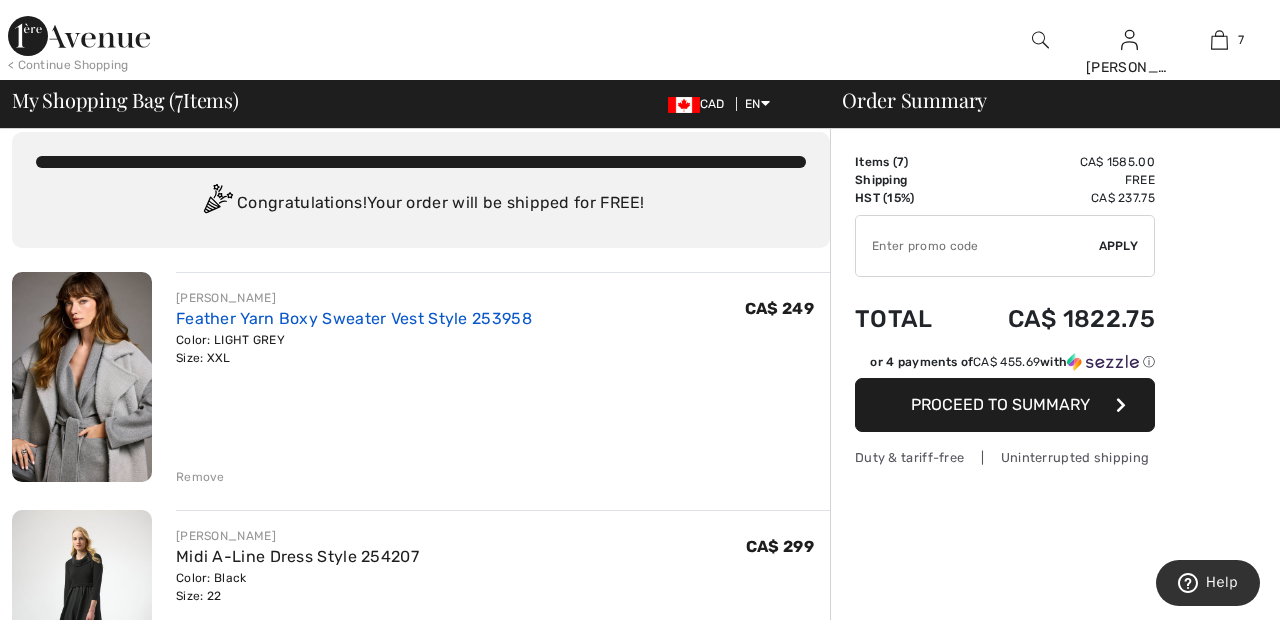 click on "Feather Yarn Boxy Sweater Vest Style 253958" at bounding box center (354, 318) 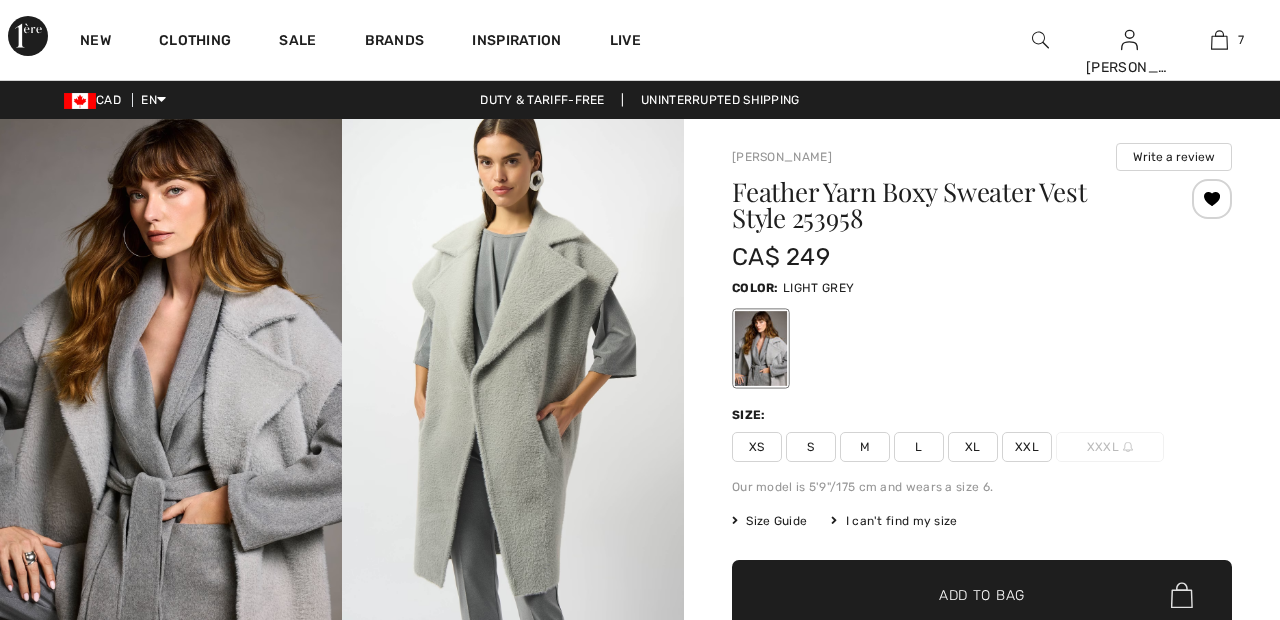scroll, scrollTop: 381, scrollLeft: 0, axis: vertical 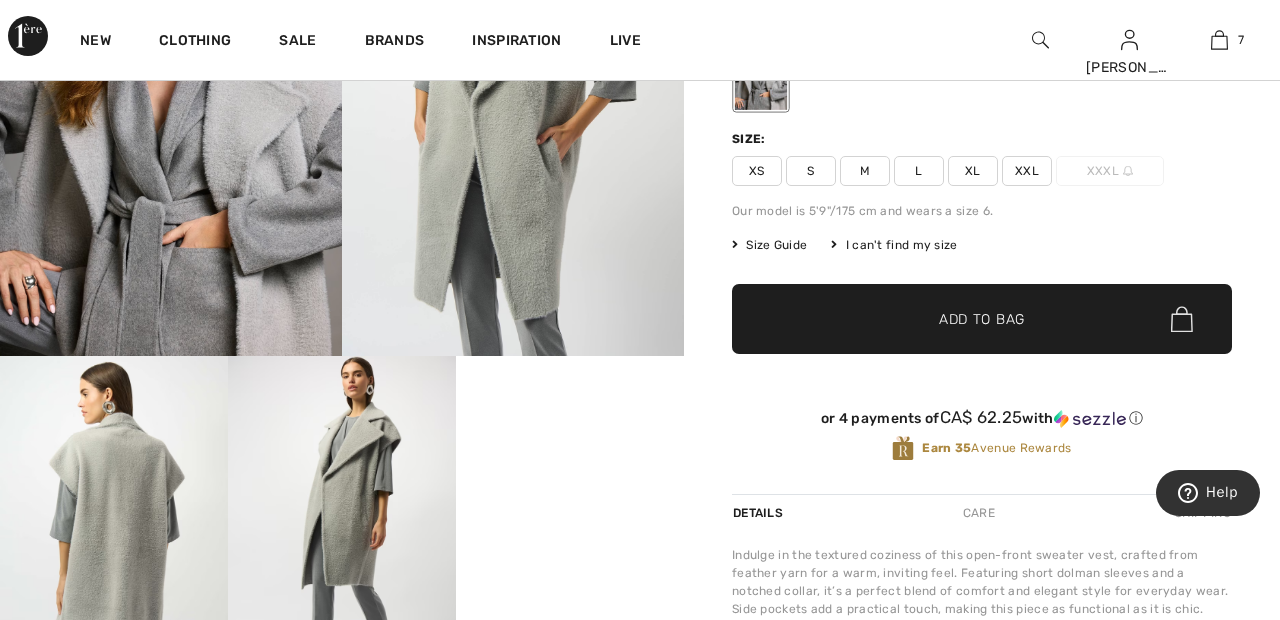 click at bounding box center [342, 527] 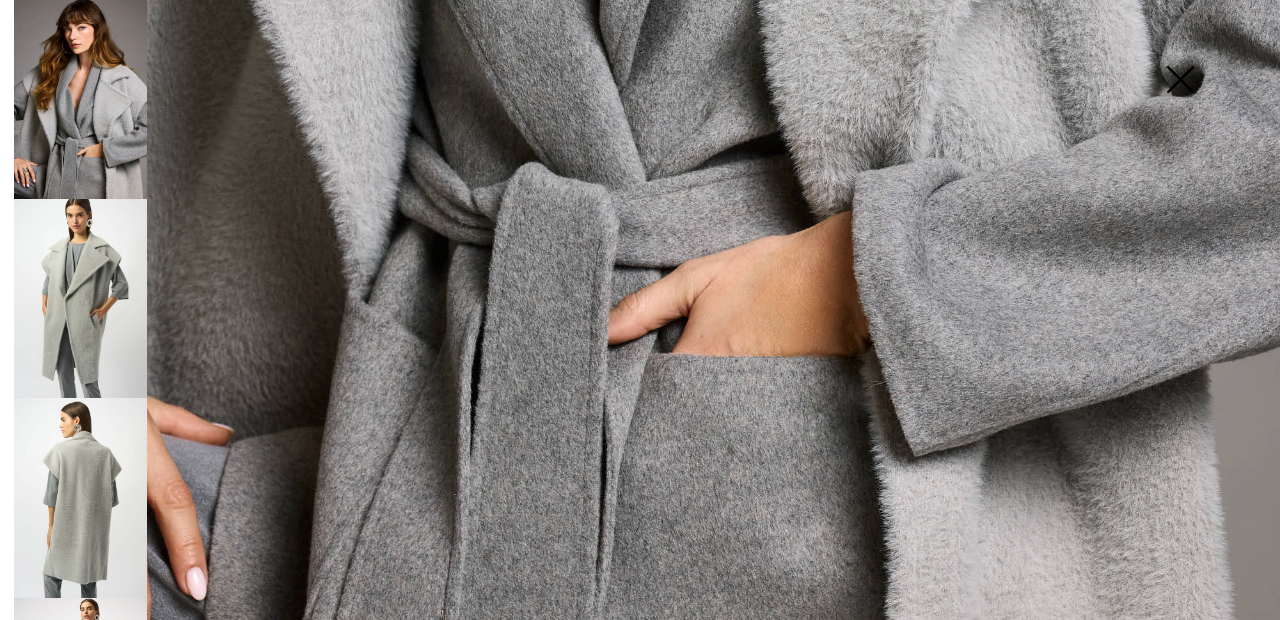 scroll, scrollTop: 1203, scrollLeft: 0, axis: vertical 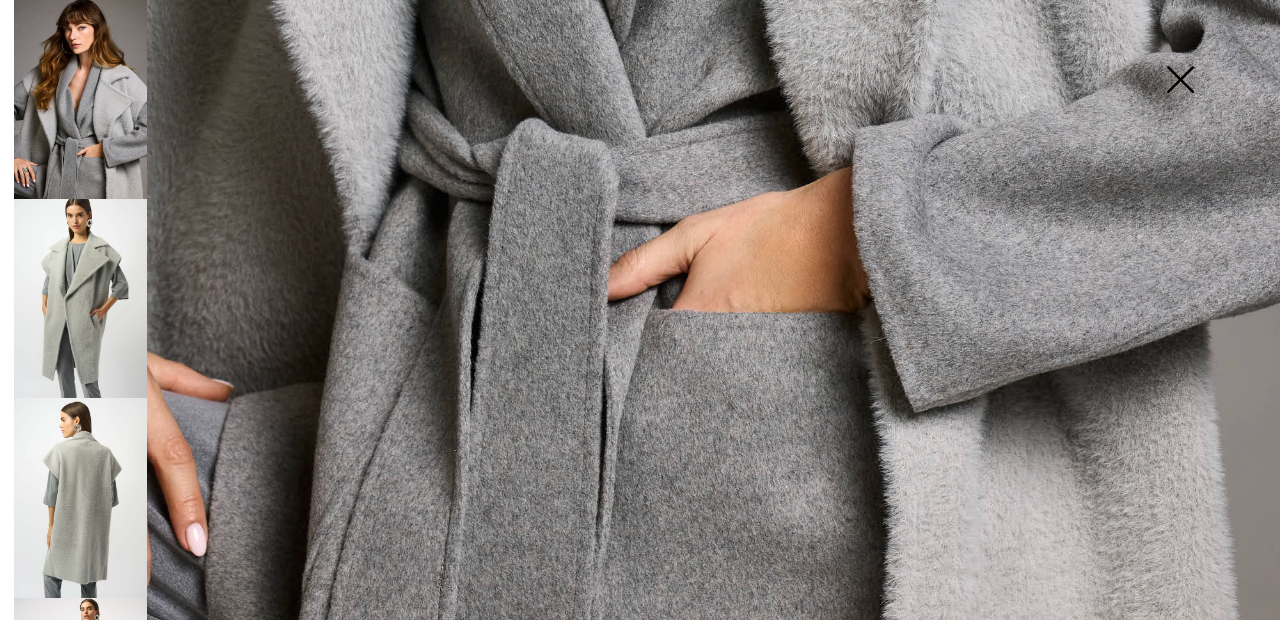 click at bounding box center [80, 298] 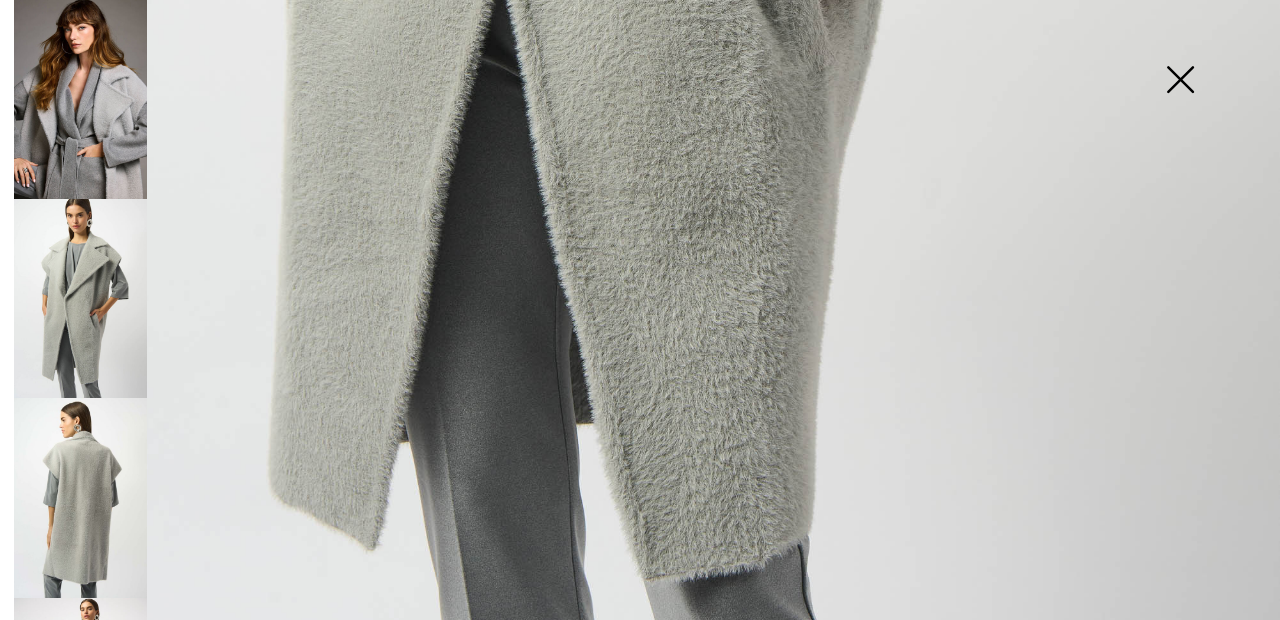 scroll, scrollTop: 1202, scrollLeft: 0, axis: vertical 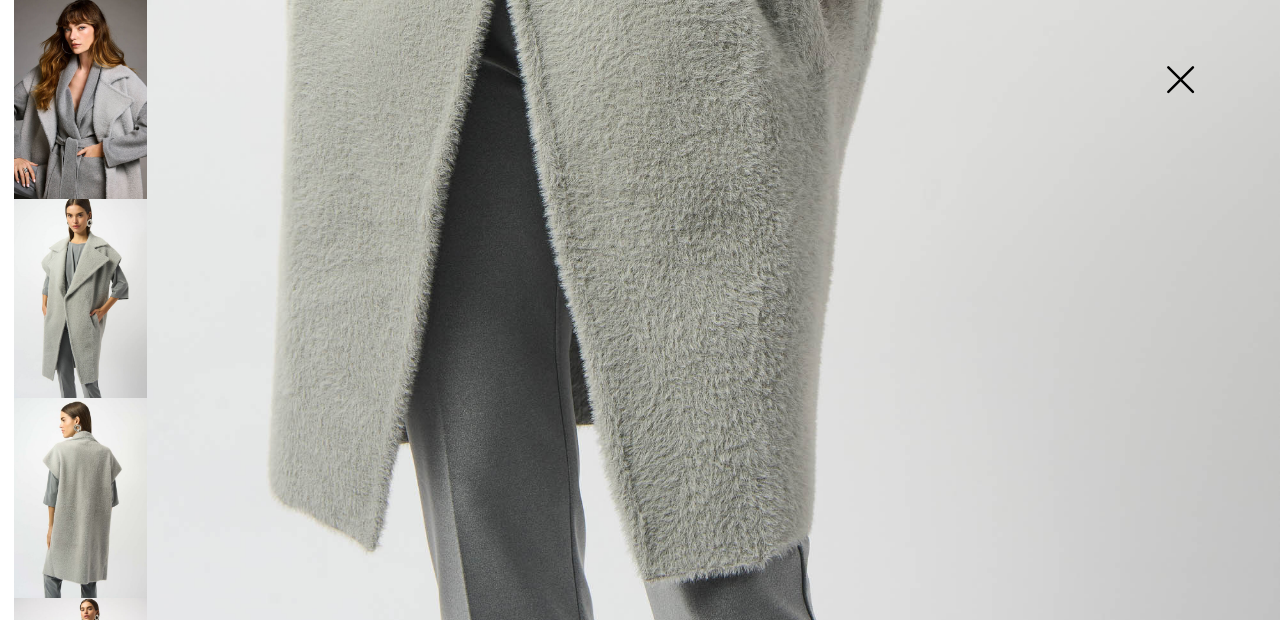 click at bounding box center [80, 497] 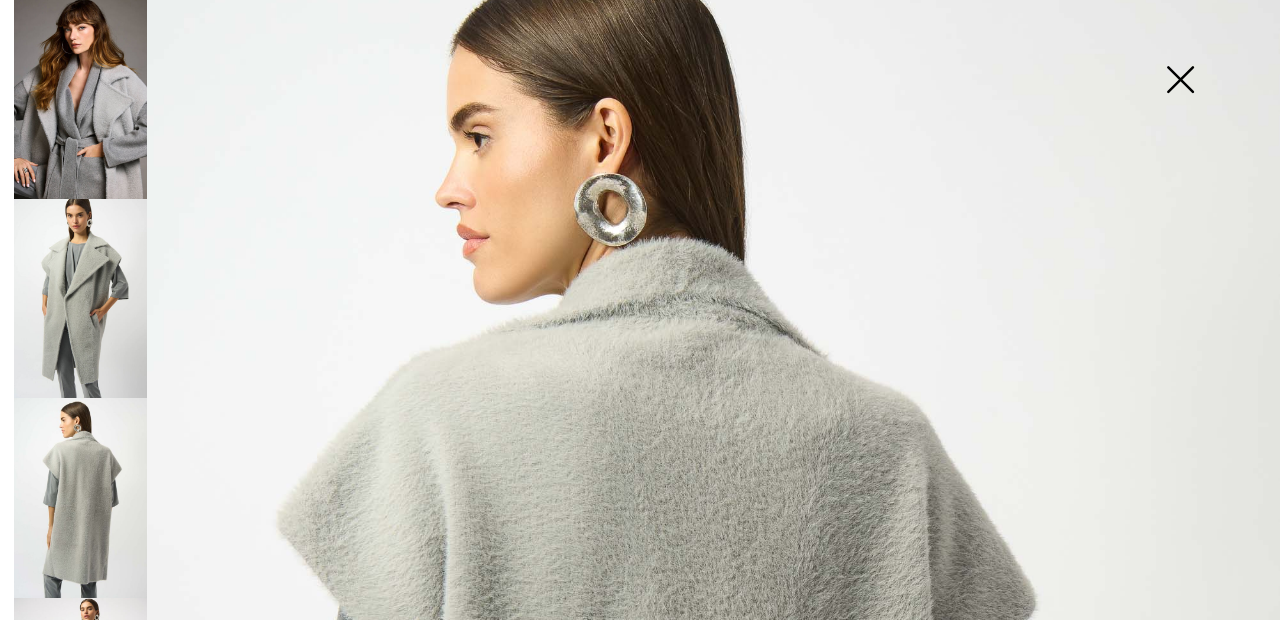 scroll, scrollTop: 0, scrollLeft: 0, axis: both 